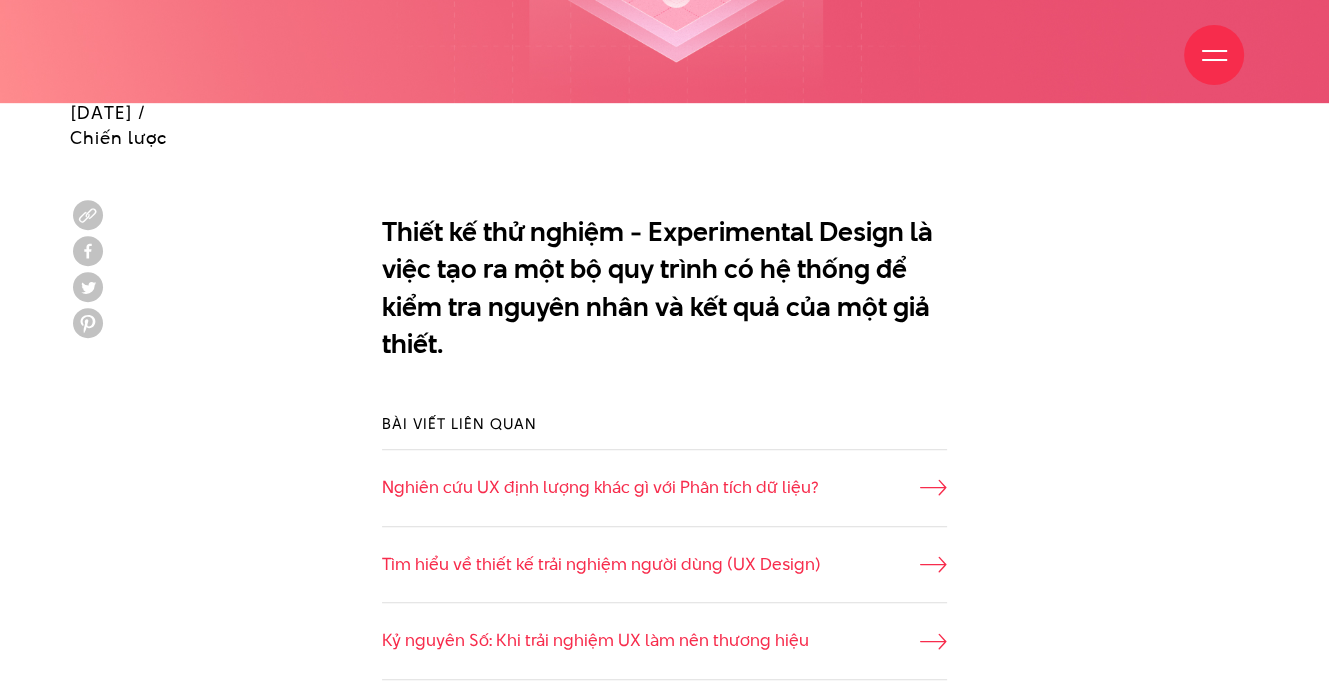 scroll, scrollTop: 1300, scrollLeft: 0, axis: vertical 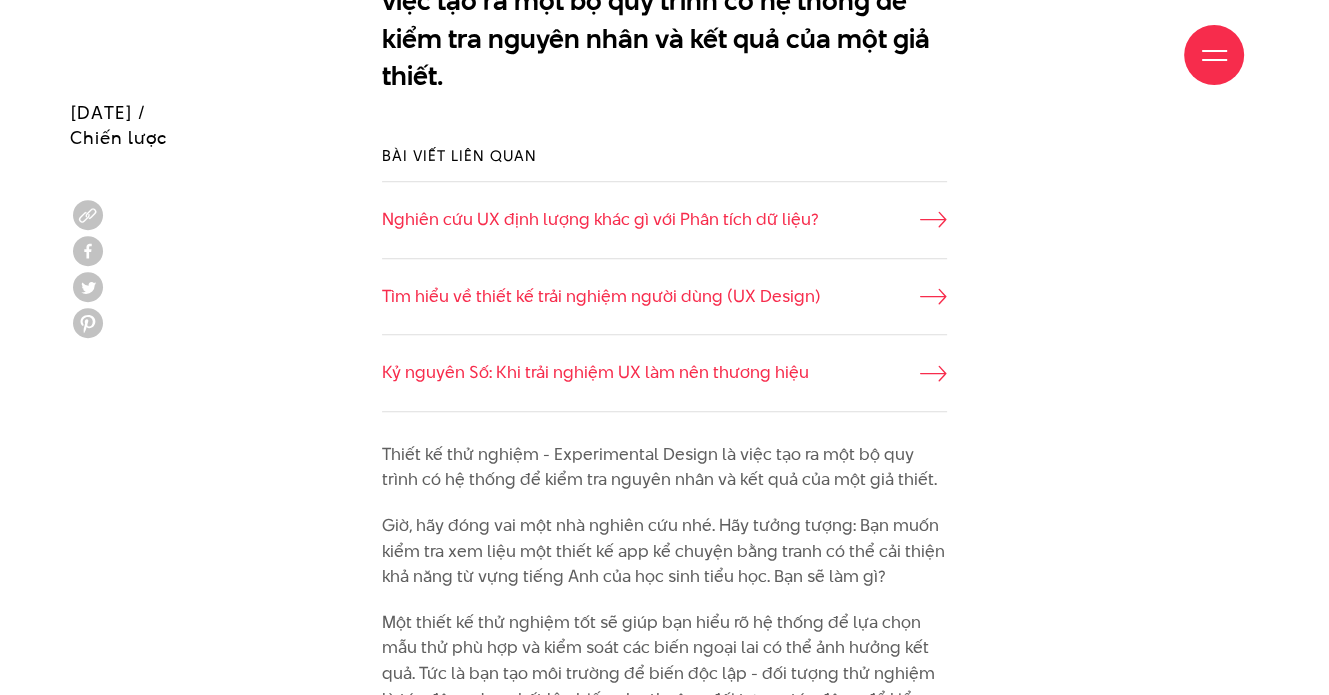 click on "Bài viết liên quan
Nghiên cứu UX định lượng khác gì với Phân tích dữ liệu?
Tìm hiểu về thiết kế trải nghiệm người dùng (UX Design)
Kỷ nguyên Số: Khi trải nghiệm UX làm nên thương hiệu" at bounding box center (664, 278) 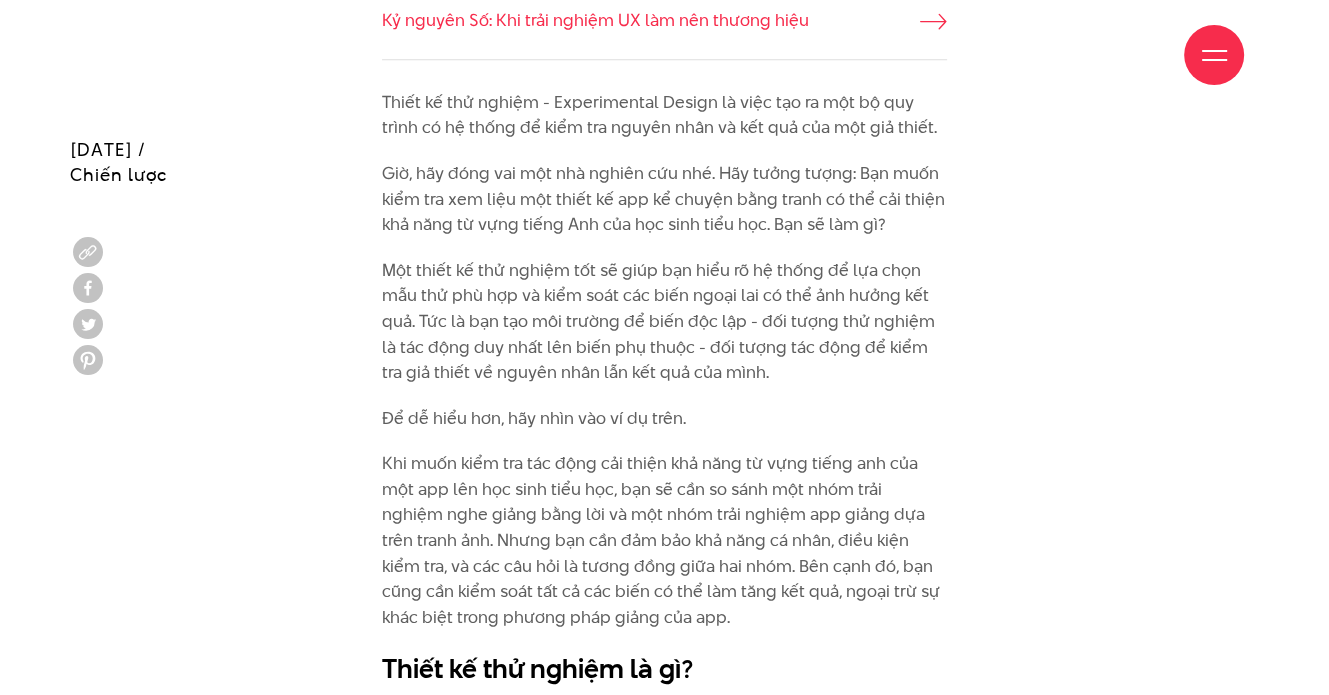 scroll, scrollTop: 1700, scrollLeft: 0, axis: vertical 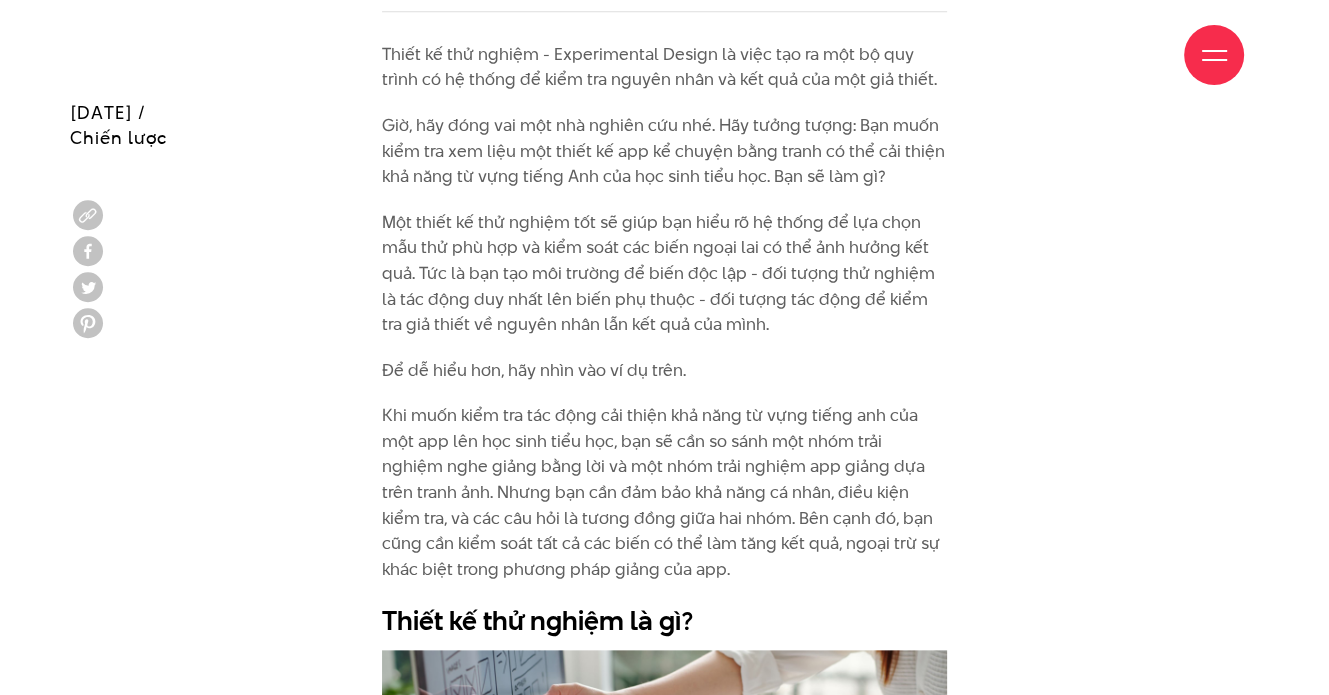 click on "Khi muốn kiểm tra tác động cải thiện khả năng từ vựng tiếng anh của một app lên học sinh tiểu học, bạn sẽ cần so sánh một nhóm trải nghiệm nghe giảng bằng lời và một nhóm trải nghiệm app giảng dựa trên tranh ảnh. Nhưng bạn cần đảm bảo khả năng cá nhân, điều kiện kiểm tra, và các câu hỏi là tương đồng giữa hai nhóm. Bên cạnh đó, bạn cũng cần kiểm soát tất cả các biến có thể làm tăng kết quả, ngoại trừ sự khác biệt trong phương pháp giảng của app." at bounding box center (664, 492) 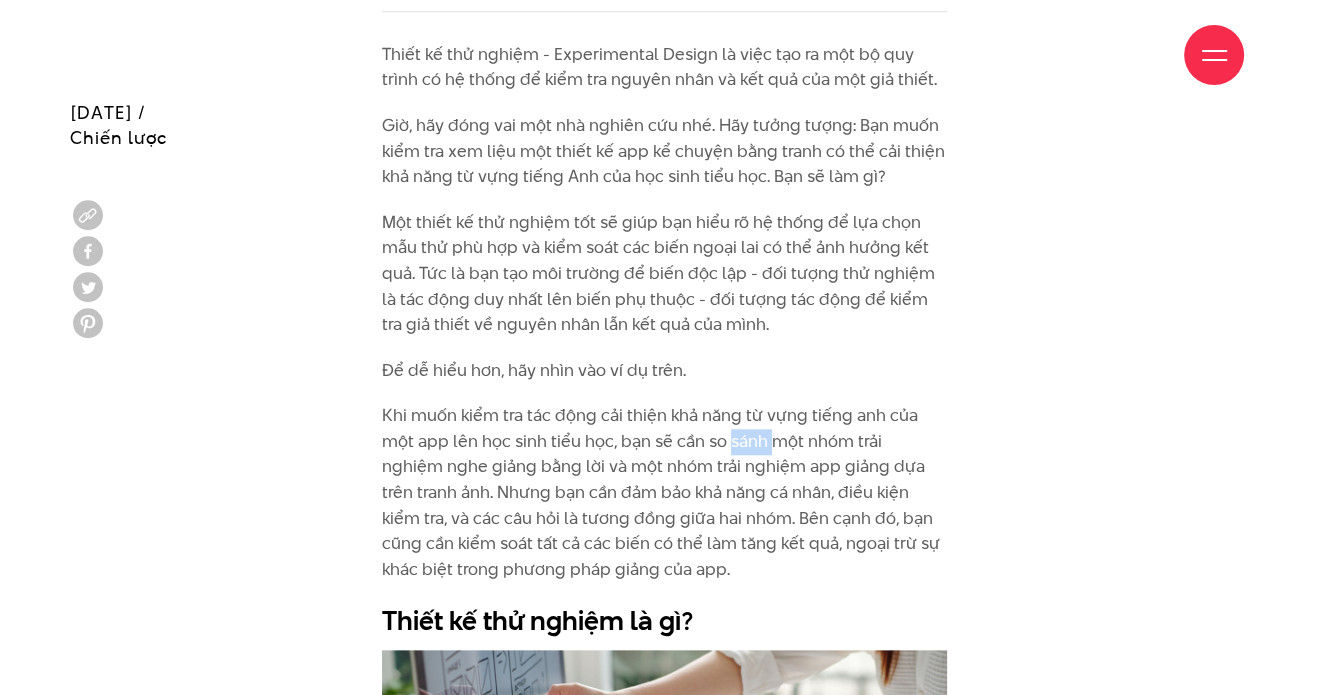 click on "Khi muốn kiểm tra tác động cải thiện khả năng từ vựng tiếng anh của một app lên học sinh tiểu học, bạn sẽ cần so sánh một nhóm trải nghiệm nghe giảng bằng lời và một nhóm trải nghiệm app giảng dựa trên tranh ảnh. Nhưng bạn cần đảm bảo khả năng cá nhân, điều kiện kiểm tra, và các câu hỏi là tương đồng giữa hai nhóm. Bên cạnh đó, bạn cũng cần kiểm soát tất cả các biến có thể làm tăng kết quả, ngoại trừ sự khác biệt trong phương pháp giảng của app." at bounding box center (664, 492) 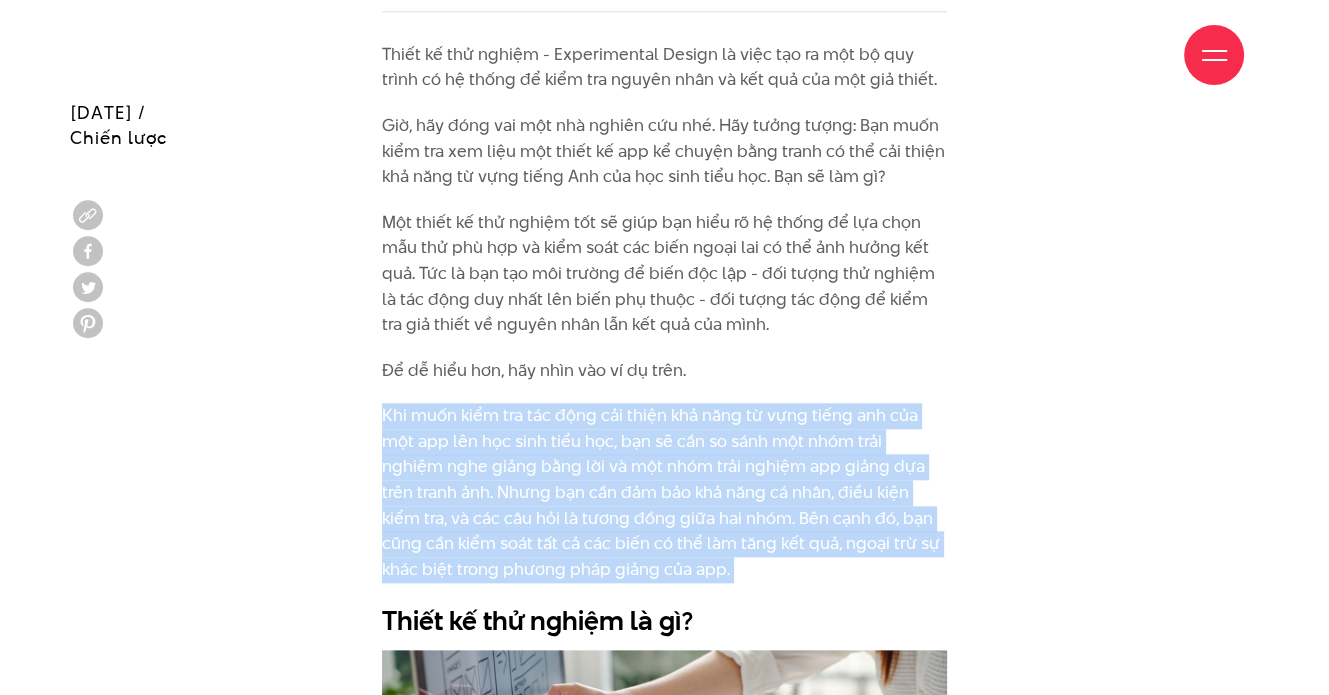 click on "Khi muốn kiểm tra tác động cải thiện khả năng từ vựng tiếng anh của một app lên học sinh tiểu học, bạn sẽ cần so sánh một nhóm trải nghiệm nghe giảng bằng lời và một nhóm trải nghiệm app giảng dựa trên tranh ảnh. Nhưng bạn cần đảm bảo khả năng cá nhân, điều kiện kiểm tra, và các câu hỏi là tương đồng giữa hai nhóm. Bên cạnh đó, bạn cũng cần kiểm soát tất cả các biến có thể làm tăng kết quả, ngoại trừ sự khác biệt trong phương pháp giảng của app." at bounding box center (664, 492) 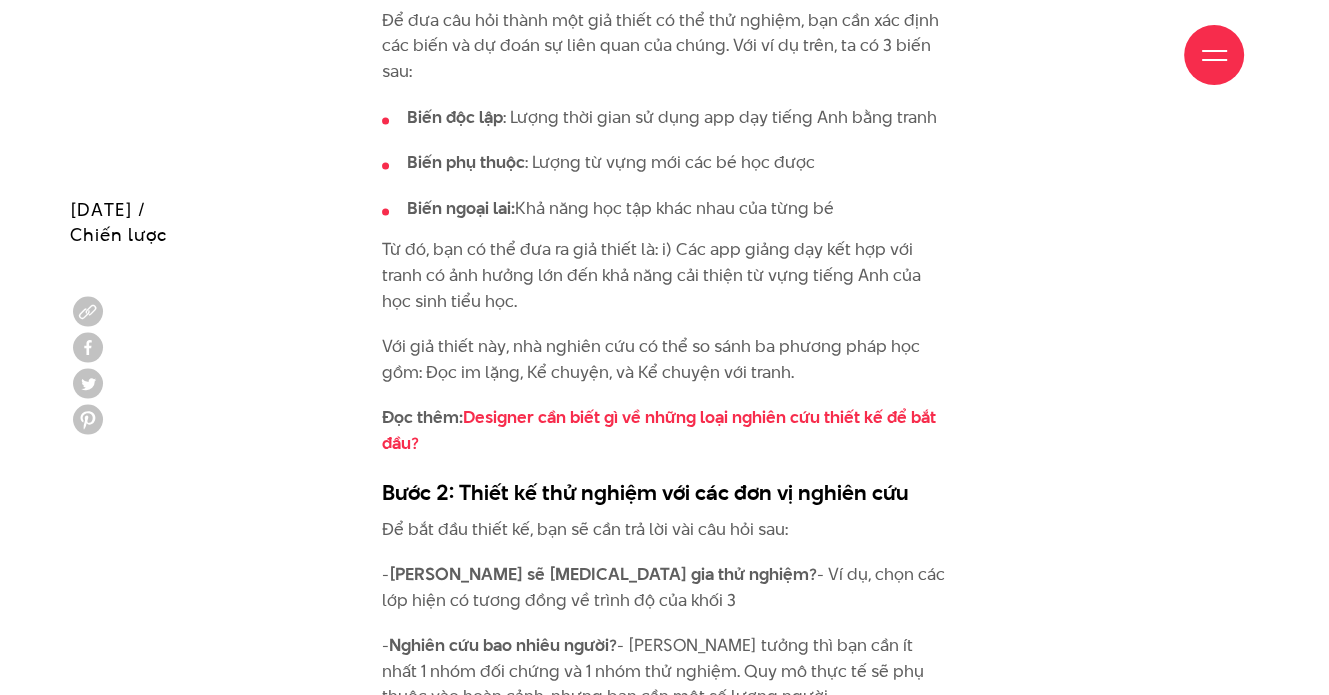 scroll, scrollTop: 3900, scrollLeft: 0, axis: vertical 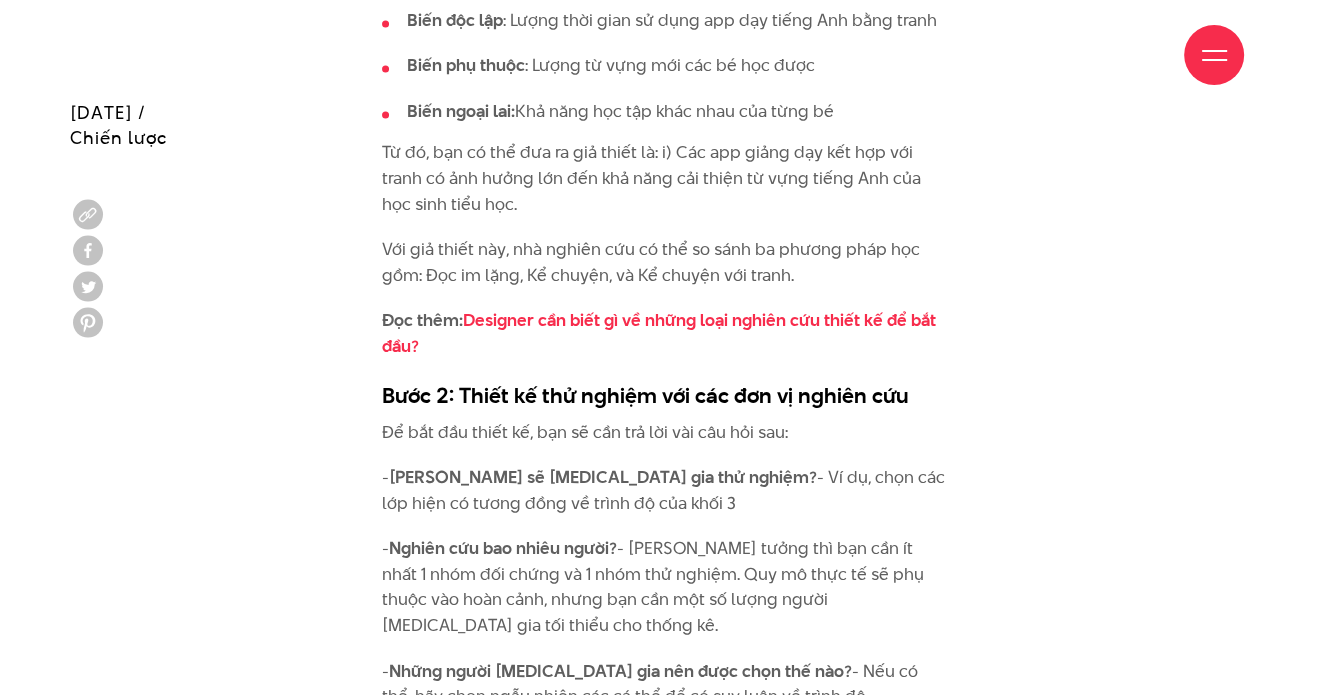 click on "Với giả thiết này, nhà nghiên cứu có thể so sánh ba phương pháp học gồm: Đọc im lặng, Kể chuyện, và Kể chuyện với tranh." at bounding box center (664, 262) 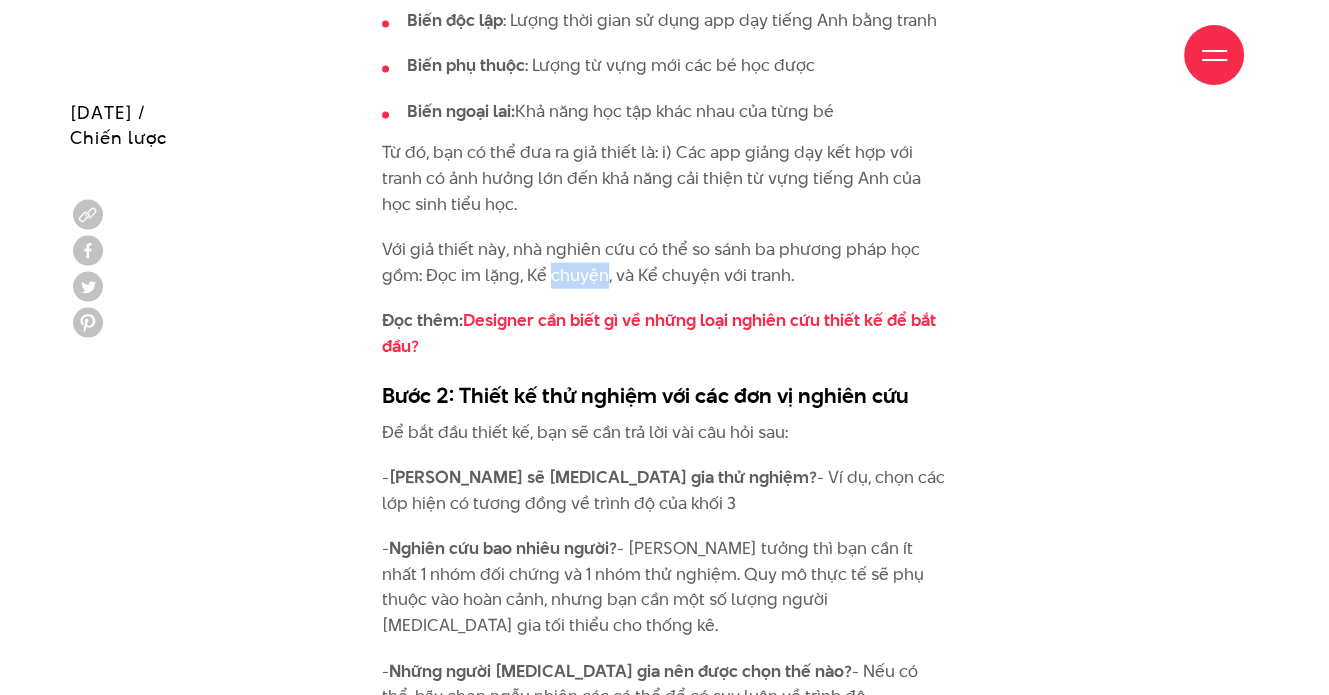 click on "Với giả thiết này, nhà nghiên cứu có thể so sánh ba phương pháp học gồm: Đọc im lặng, Kể chuyện, và Kể chuyện với tranh." at bounding box center [664, 262] 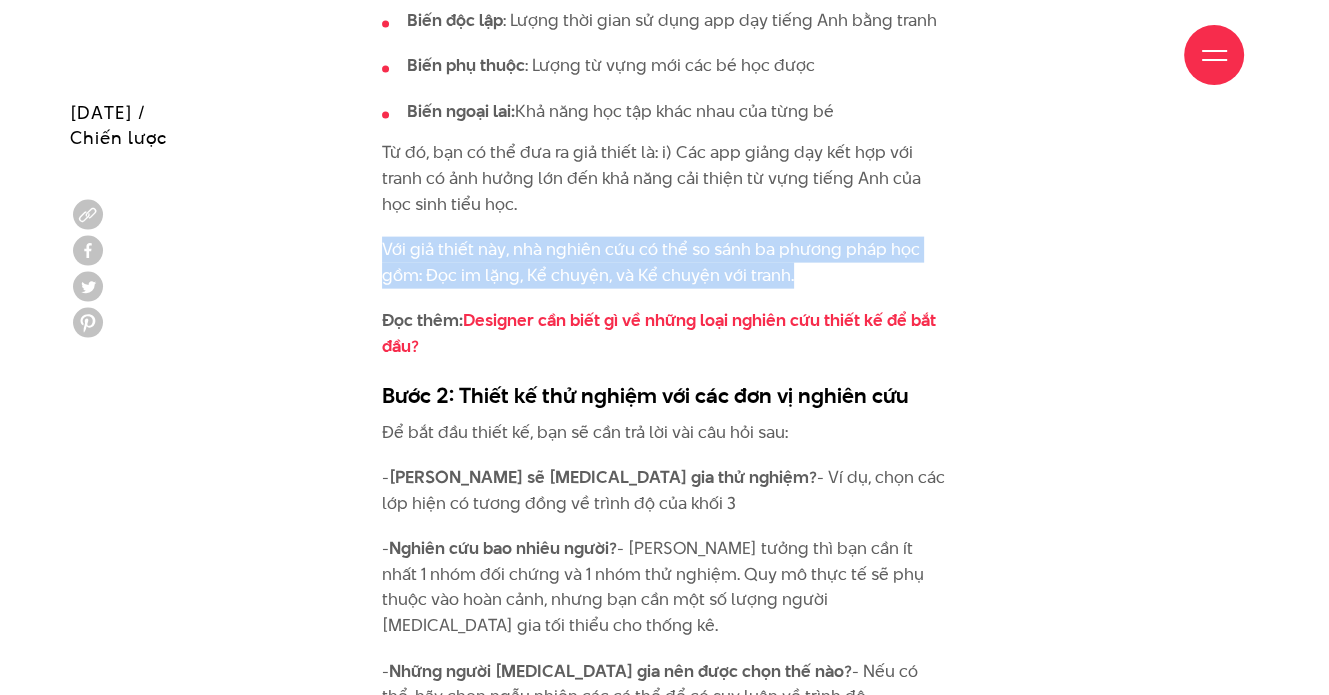 click on "Với giả thiết này, nhà nghiên cứu có thể so sánh ba phương pháp học gồm: Đọc im lặng, Kể chuyện, và Kể chuyện với tranh." at bounding box center [664, 262] 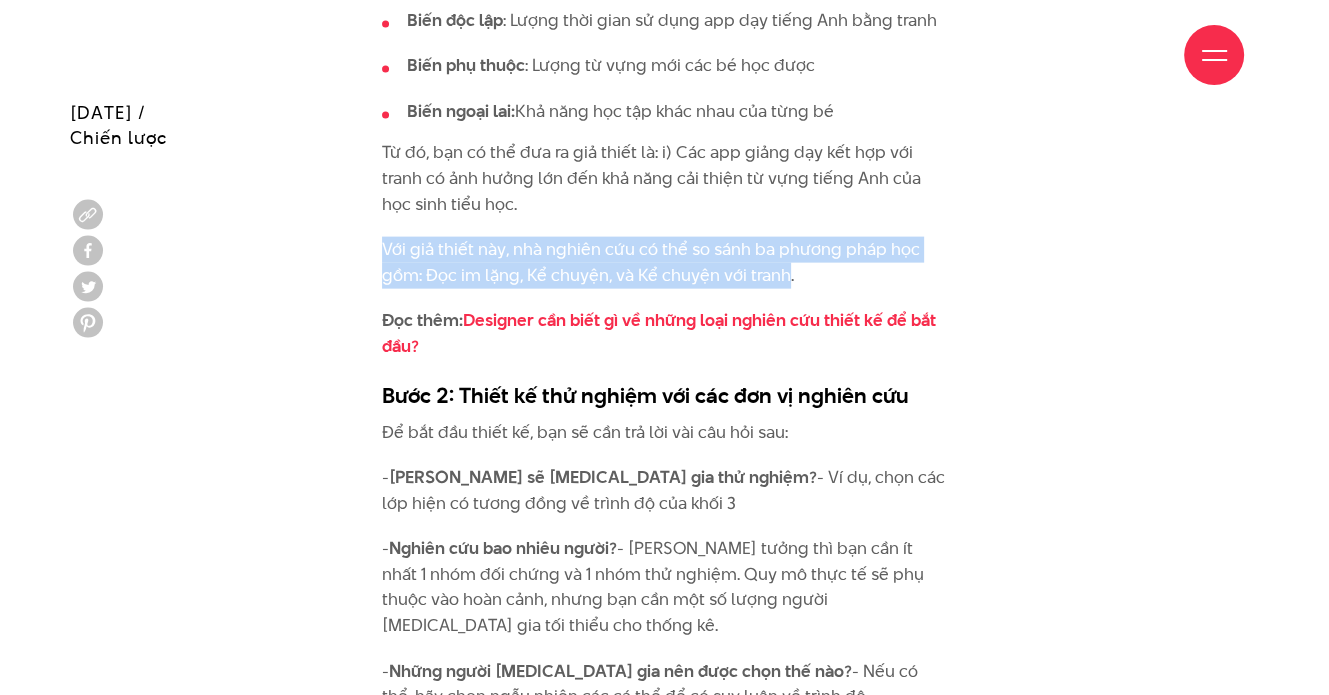 drag, startPoint x: 785, startPoint y: 248, endPoint x: 380, endPoint y: 213, distance: 406.50952 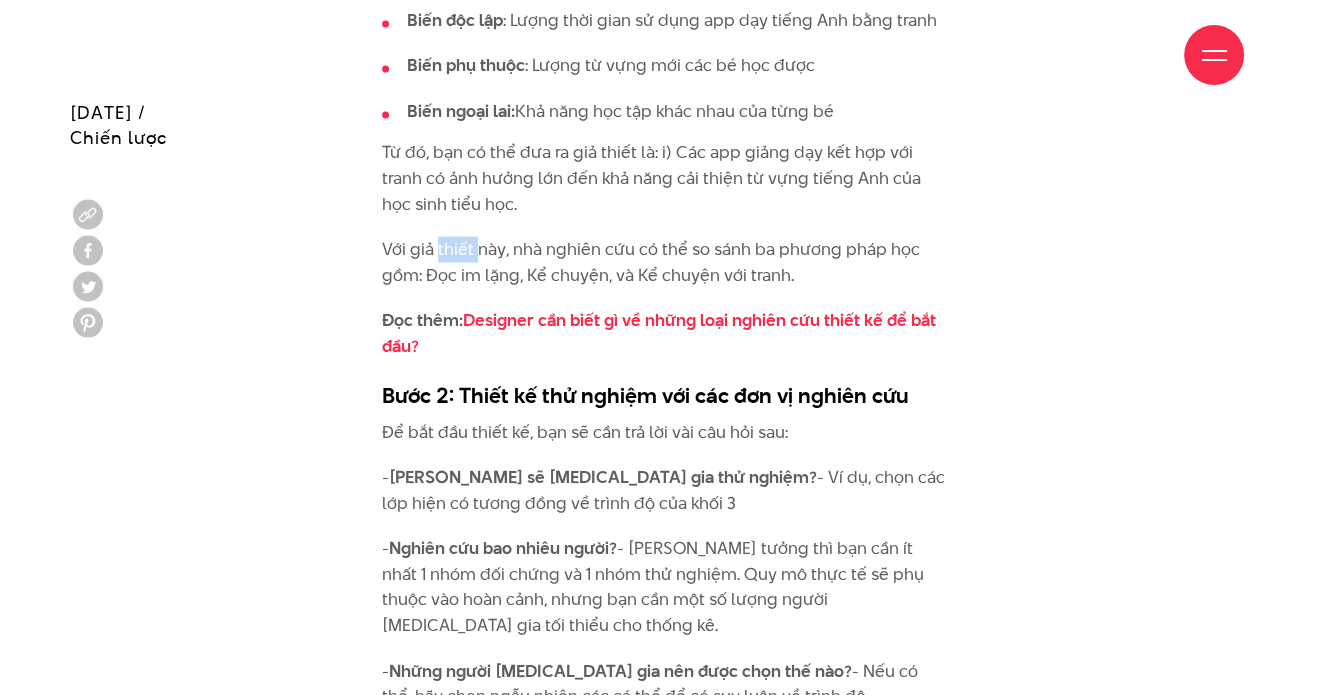 click on "Với giả thiết này, nhà nghiên cứu có thể so sánh ba phương pháp học gồm: Đọc im lặng, Kể chuyện, và Kể chuyện với tranh." at bounding box center (664, 262) 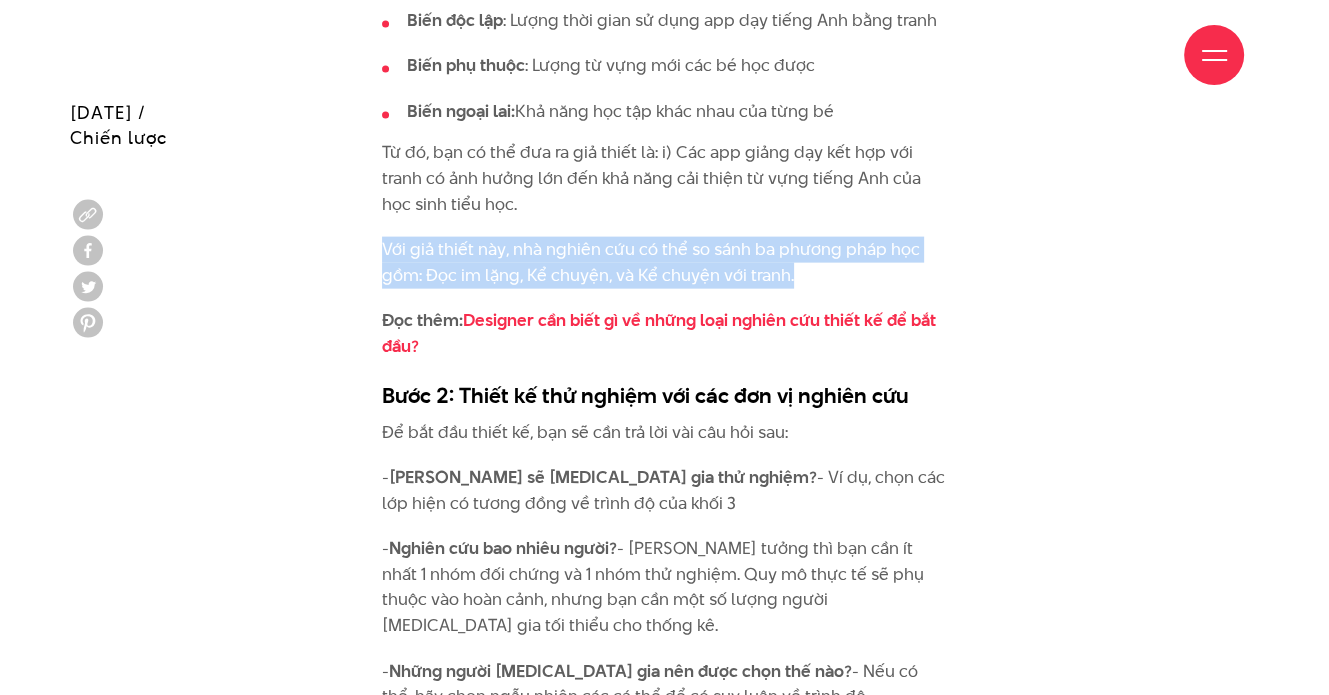 click on "Với giả thiết này, nhà nghiên cứu có thể so sánh ba phương pháp học gồm: Đọc im lặng, Kể chuyện, và Kể chuyện với tranh." at bounding box center [664, 262] 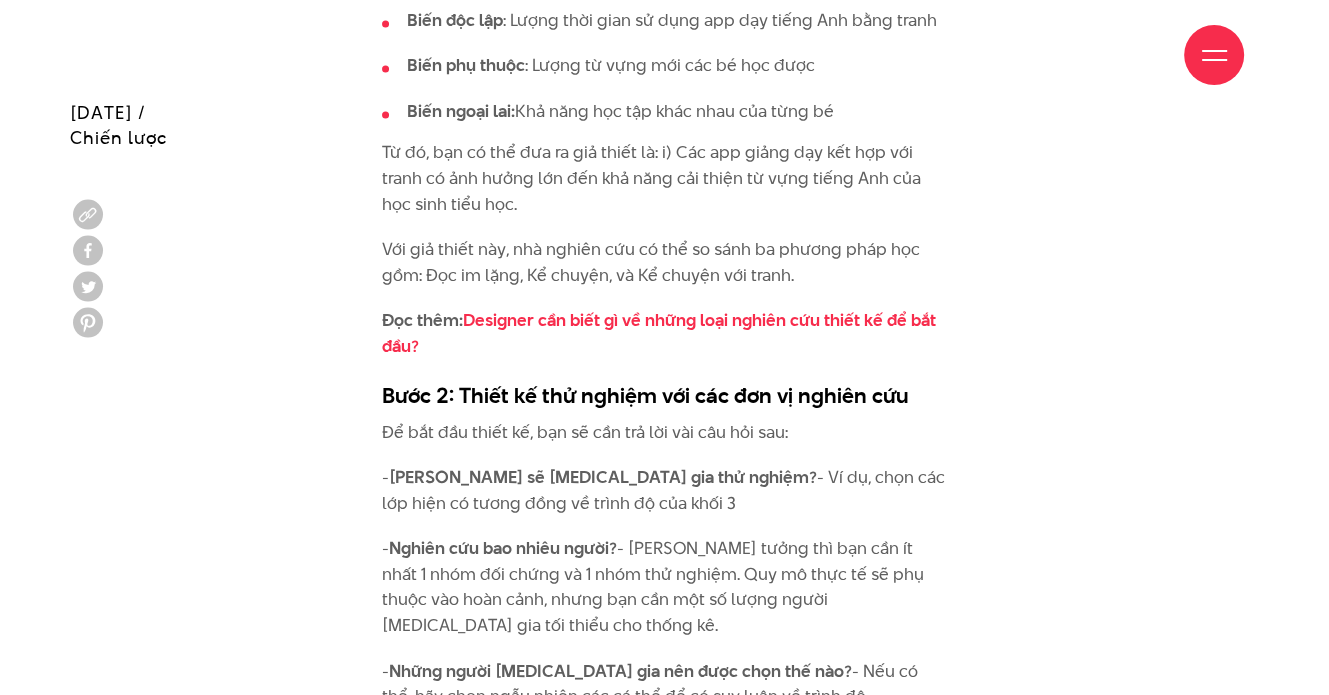 click on "Bước 2: Thiết kế thử nghiệm với các đơn vị nghiên cứu" at bounding box center (664, 395) 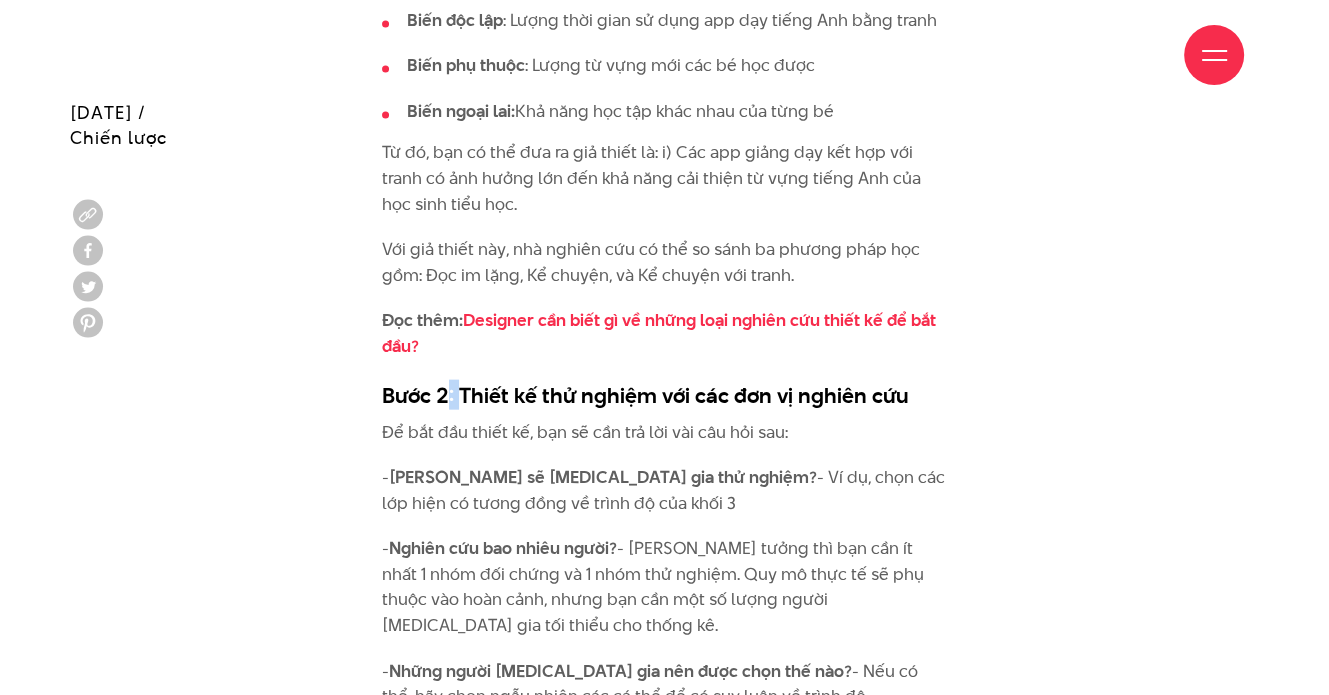 click on "Bước 2: Thiết kế thử nghiệm với các đơn vị nghiên cứu" at bounding box center [664, 395] 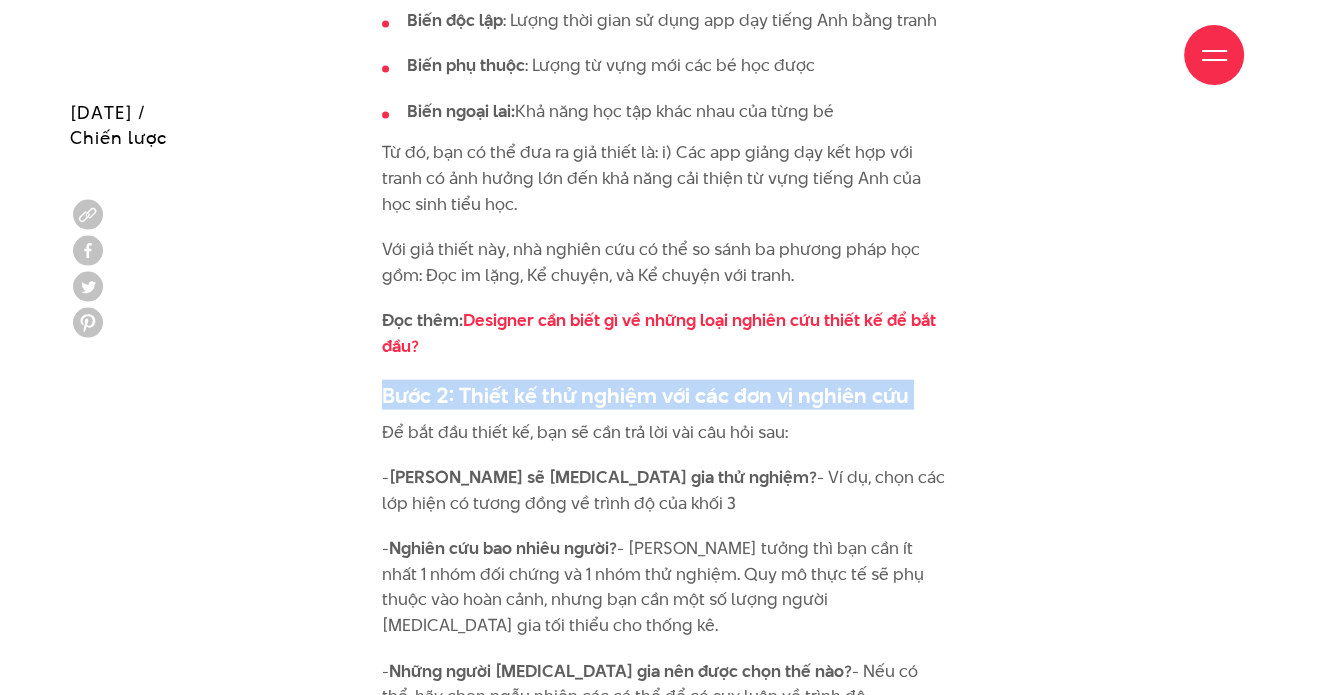 click on "Bước 2: Thiết kế thử nghiệm với các đơn vị nghiên cứu" at bounding box center (664, 395) 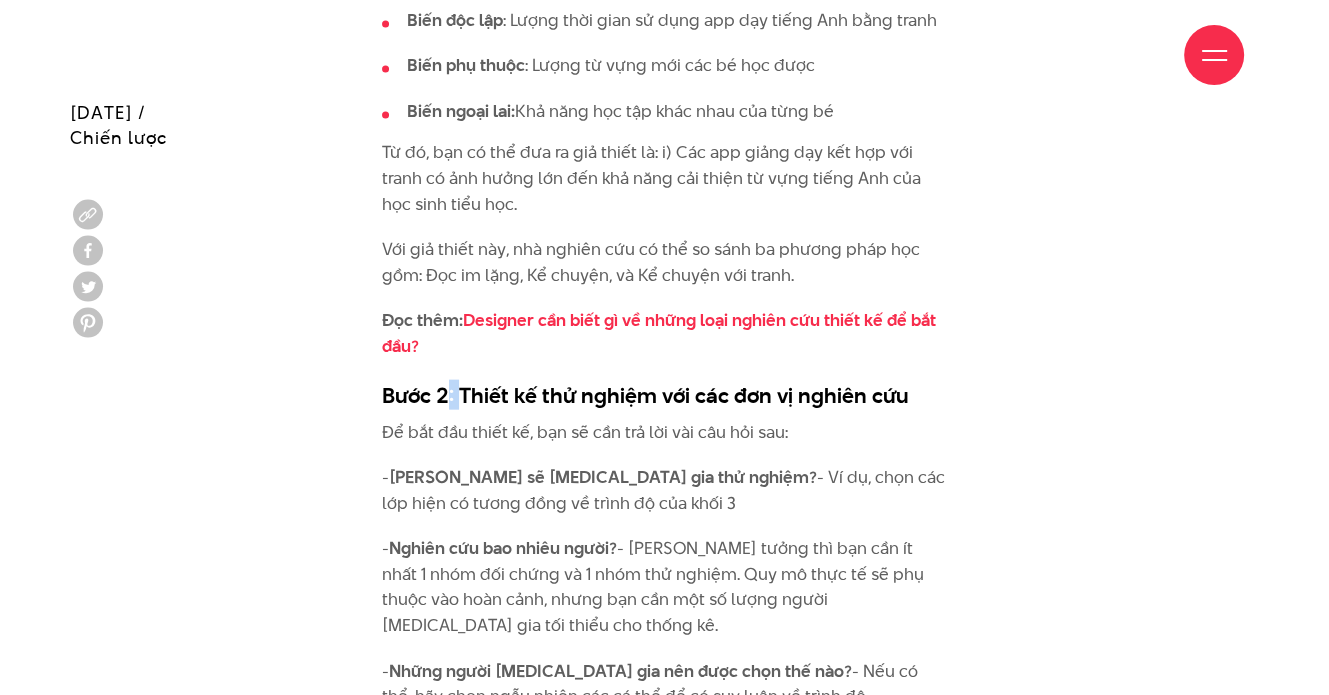 click on "Bước 2: Thiết kế thử nghiệm với các đơn vị nghiên cứu" at bounding box center (664, 395) 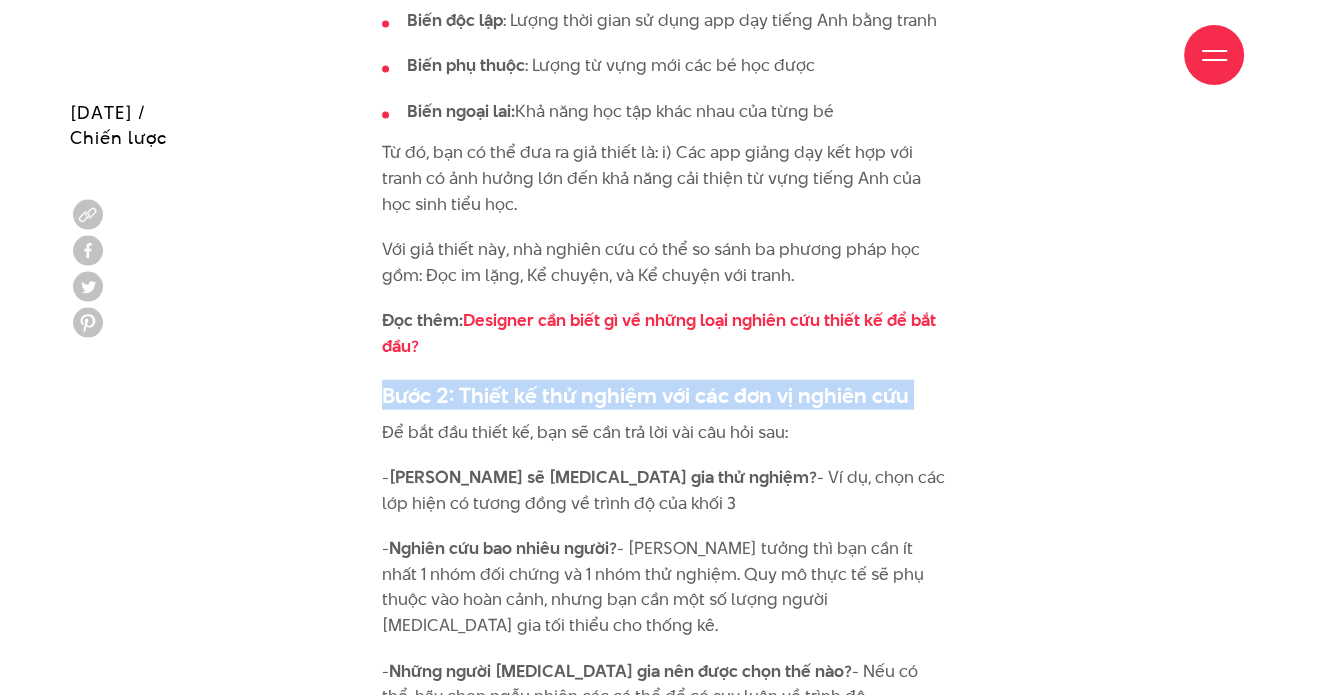 click on "Bước 2: Thiết kế thử nghiệm với các đơn vị nghiên cứu" at bounding box center [664, 395] 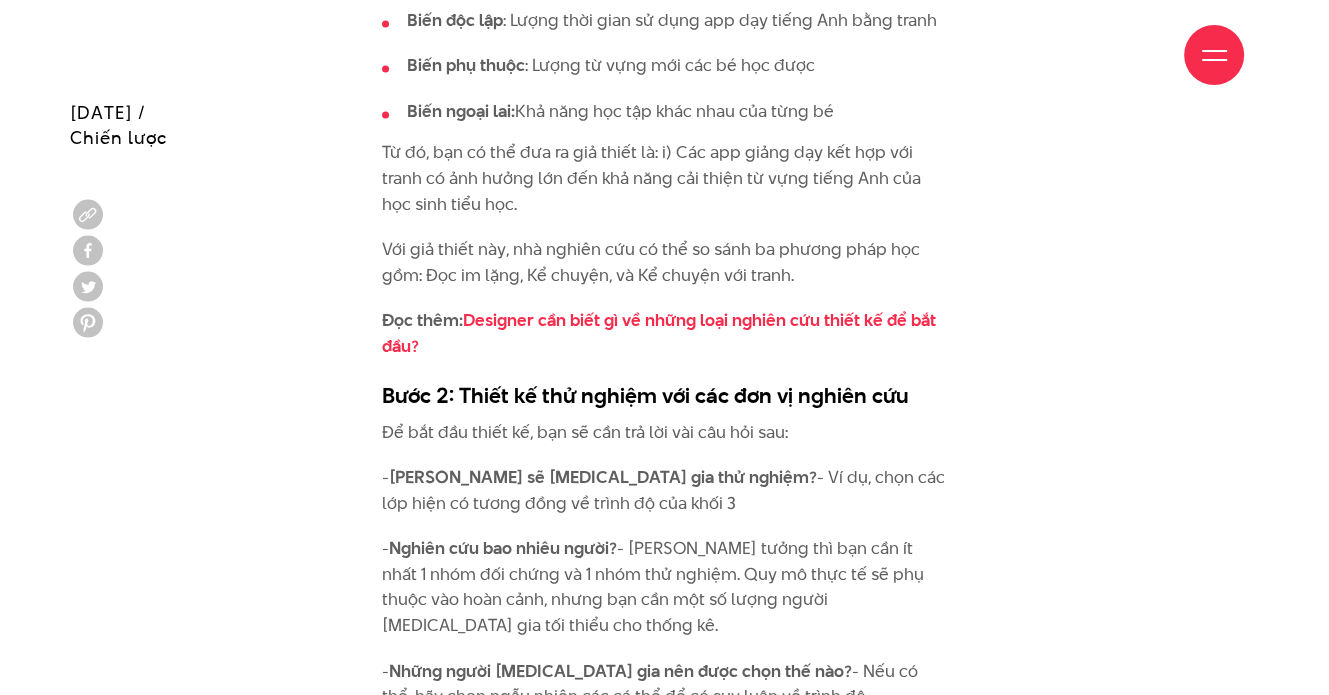 click on "-  Ai sẽ [MEDICAL_DATA] gia thử nghiệm?  - Ví dụ, chọn các lớp hiện có tương đồng về trình độ của khối 3" at bounding box center (664, 490) 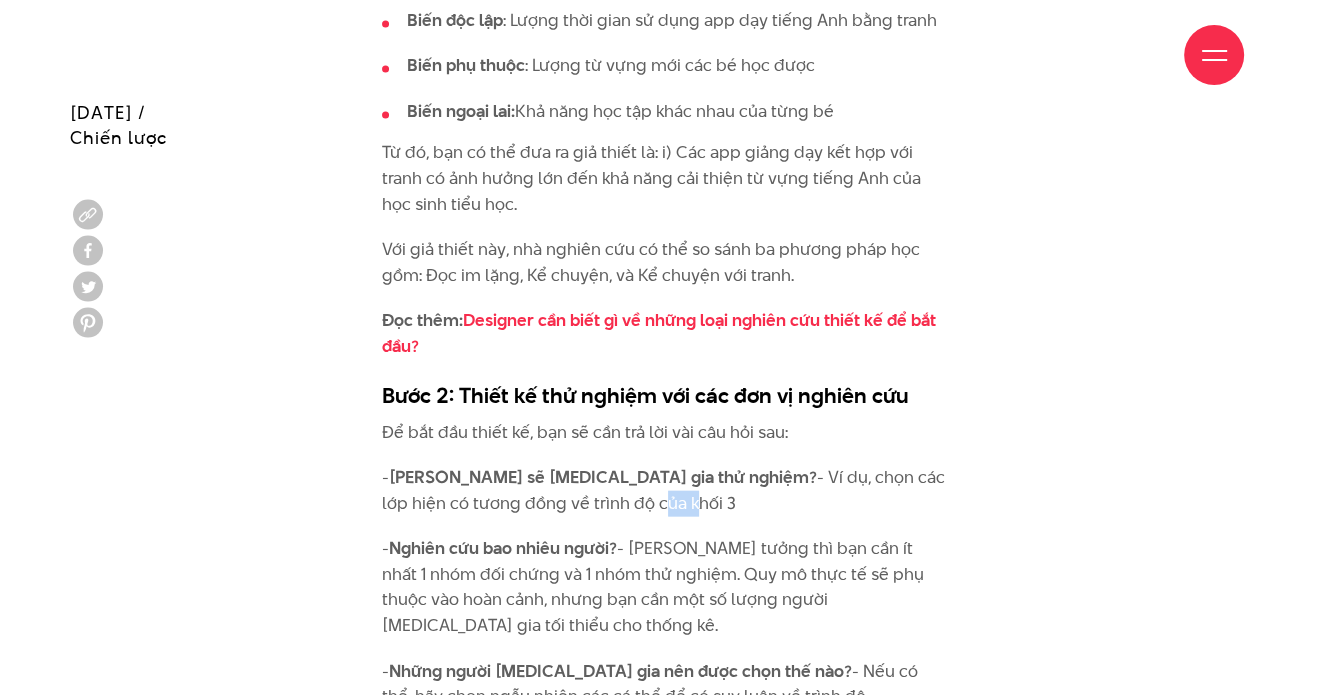 click on "-  Ai sẽ [MEDICAL_DATA] gia thử nghiệm?  - Ví dụ, chọn các lớp hiện có tương đồng về trình độ của khối 3" at bounding box center [664, 490] 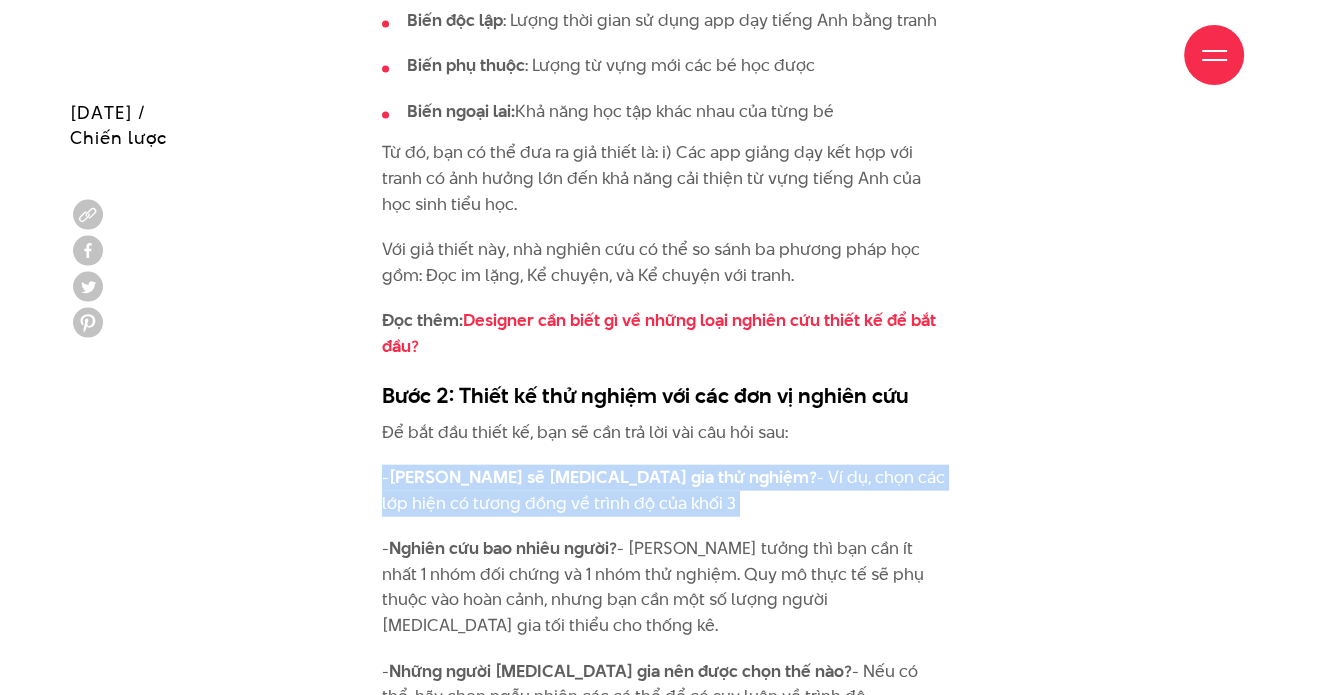 click on "-  Ai sẽ [MEDICAL_DATA] gia thử nghiệm?  - Ví dụ, chọn các lớp hiện có tương đồng về trình độ của khối 3" at bounding box center [664, 490] 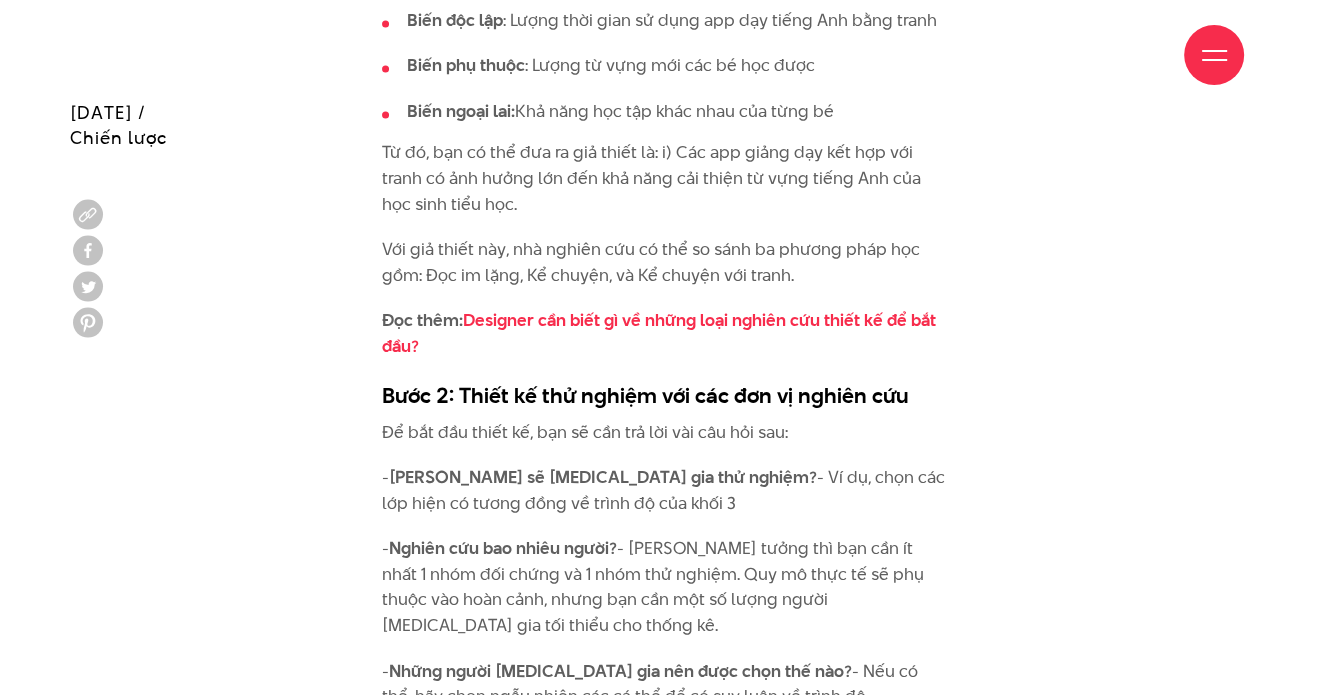 click on "-  Nghiên cứu bao nhiêu người?  - [PERSON_NAME] tưởng thì bạn cần ít nhất 1 nhóm đối chứng và 1 nhóm thử nghiệm. Quy mô thực tế sẽ phụ thuộc vào hoàn cảnh, nhưng bạn cần một số lượng người [MEDICAL_DATA] gia tối thiểu cho thống kê." at bounding box center (664, 587) 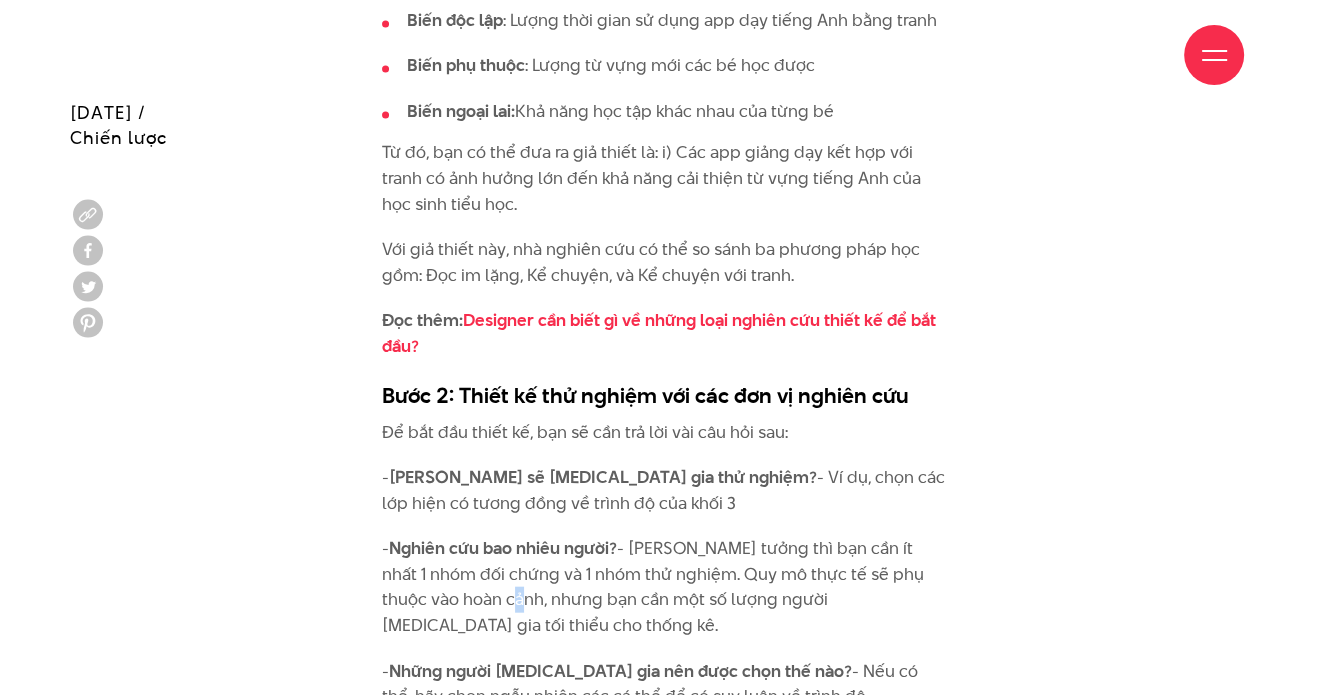 click on "-  Nghiên cứu bao nhiêu người?  - [PERSON_NAME] tưởng thì bạn cần ít nhất 1 nhóm đối chứng và 1 nhóm thử nghiệm. Quy mô thực tế sẽ phụ thuộc vào hoàn cảnh, nhưng bạn cần một số lượng người [MEDICAL_DATA] gia tối thiểu cho thống kê." at bounding box center (664, 587) 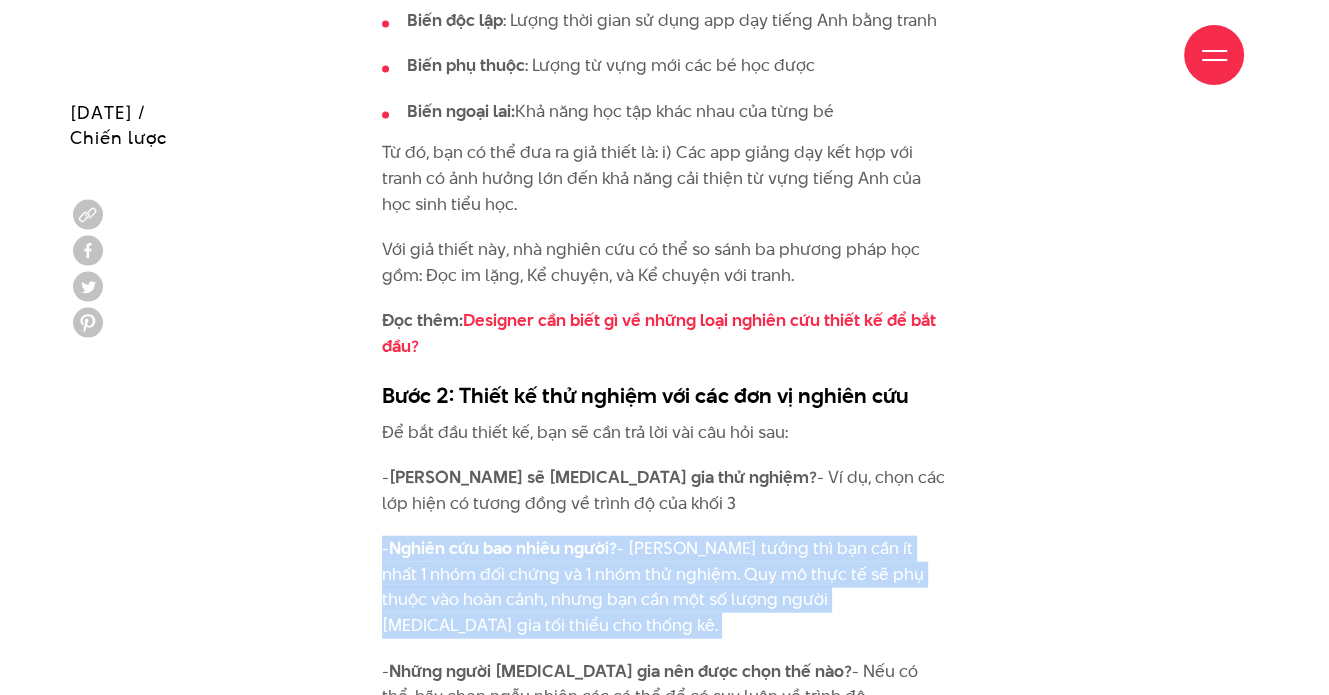 click on "-  Nghiên cứu bao nhiêu người?  - [PERSON_NAME] tưởng thì bạn cần ít nhất 1 nhóm đối chứng và 1 nhóm thử nghiệm. Quy mô thực tế sẽ phụ thuộc vào hoàn cảnh, nhưng bạn cần một số lượng người [MEDICAL_DATA] gia tối thiểu cho thống kê." at bounding box center (664, 587) 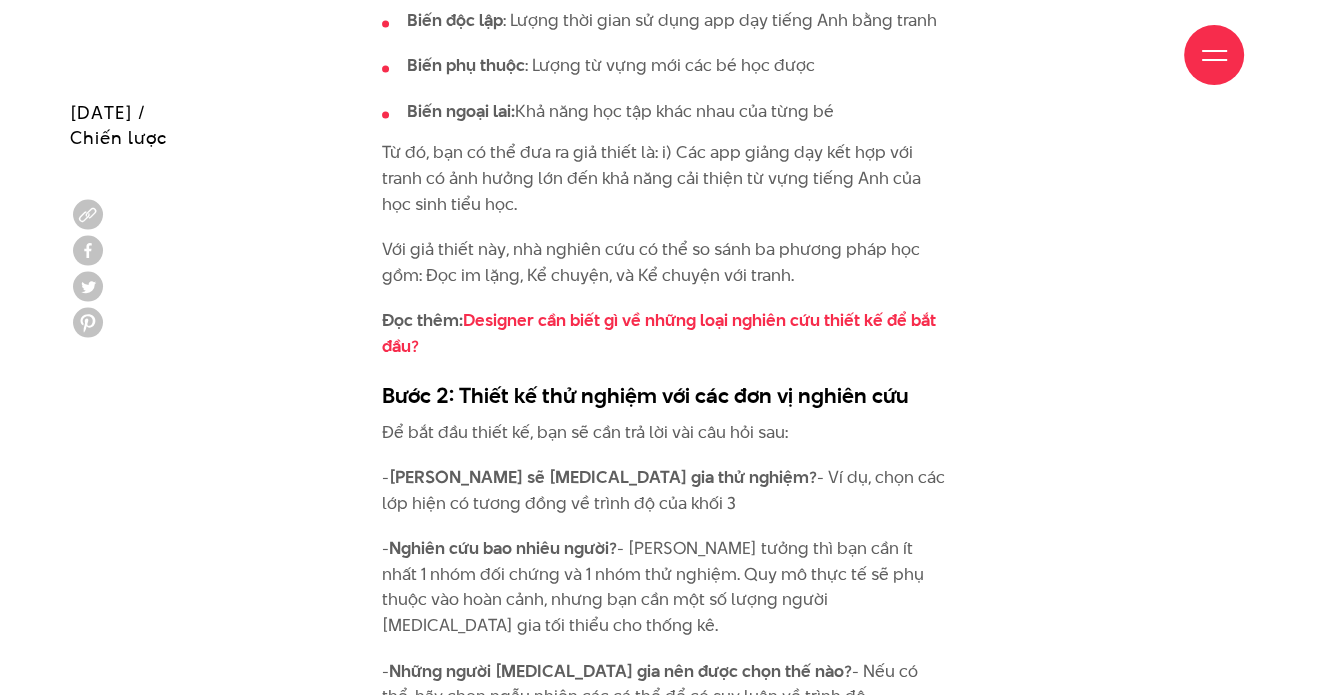 click on "-  Nghiên cứu bao nhiêu người?  - [PERSON_NAME] tưởng thì bạn cần ít nhất 1 nhóm đối chứng và 1 nhóm thử nghiệm. Quy mô thực tế sẽ phụ thuộc vào hoàn cảnh, nhưng bạn cần một số lượng người [MEDICAL_DATA] gia tối thiểu cho thống kê." at bounding box center (664, 587) 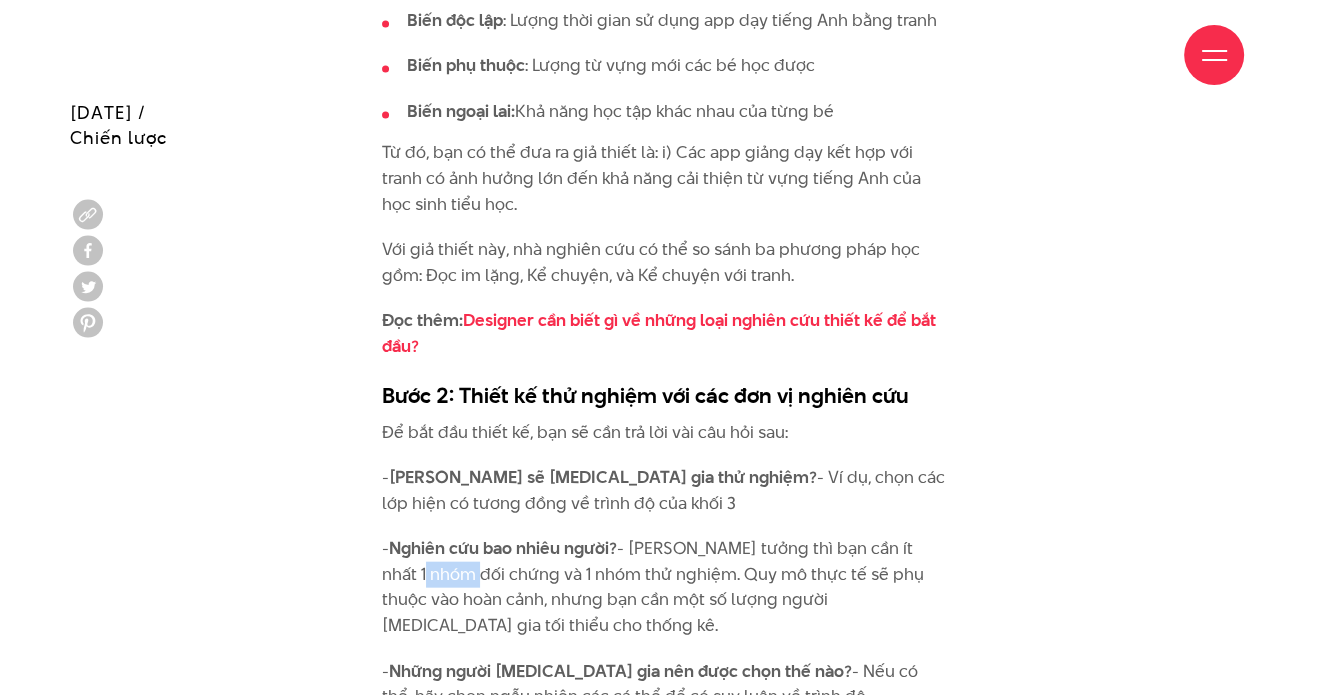 click on "-  Nghiên cứu bao nhiêu người?  - [PERSON_NAME] tưởng thì bạn cần ít nhất 1 nhóm đối chứng và 1 nhóm thử nghiệm. Quy mô thực tế sẽ phụ thuộc vào hoàn cảnh, nhưng bạn cần một số lượng người [MEDICAL_DATA] gia tối thiểu cho thống kê." at bounding box center [664, 587] 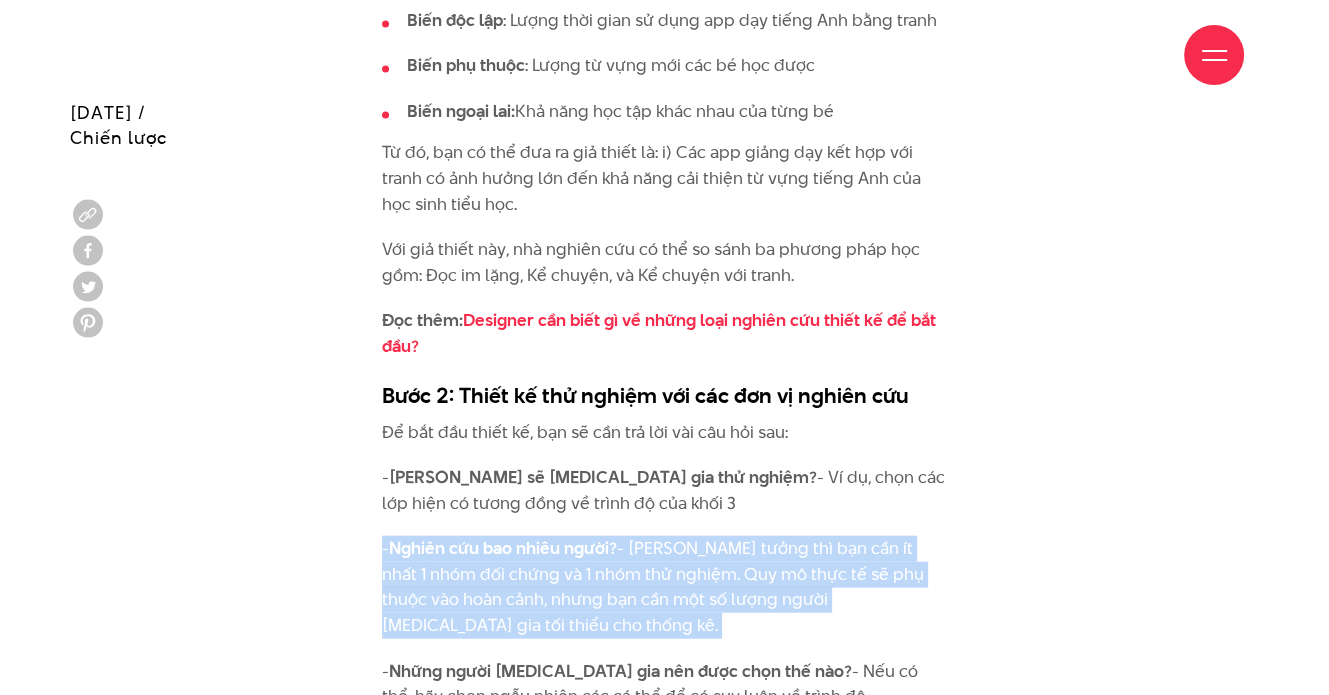 click on "-  Nghiên cứu bao nhiêu người?  - [PERSON_NAME] tưởng thì bạn cần ít nhất 1 nhóm đối chứng và 1 nhóm thử nghiệm. Quy mô thực tế sẽ phụ thuộc vào hoàn cảnh, nhưng bạn cần một số lượng người [MEDICAL_DATA] gia tối thiểu cho thống kê." at bounding box center [664, 587] 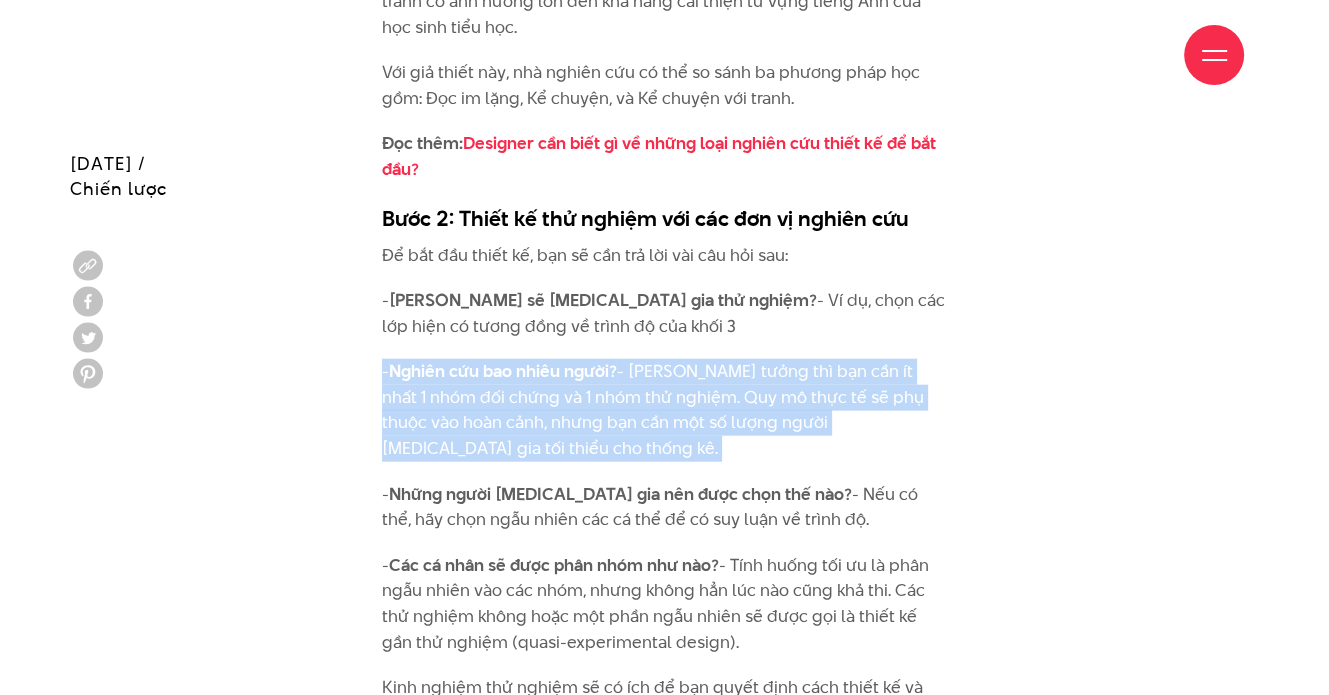 scroll, scrollTop: 4200, scrollLeft: 0, axis: vertical 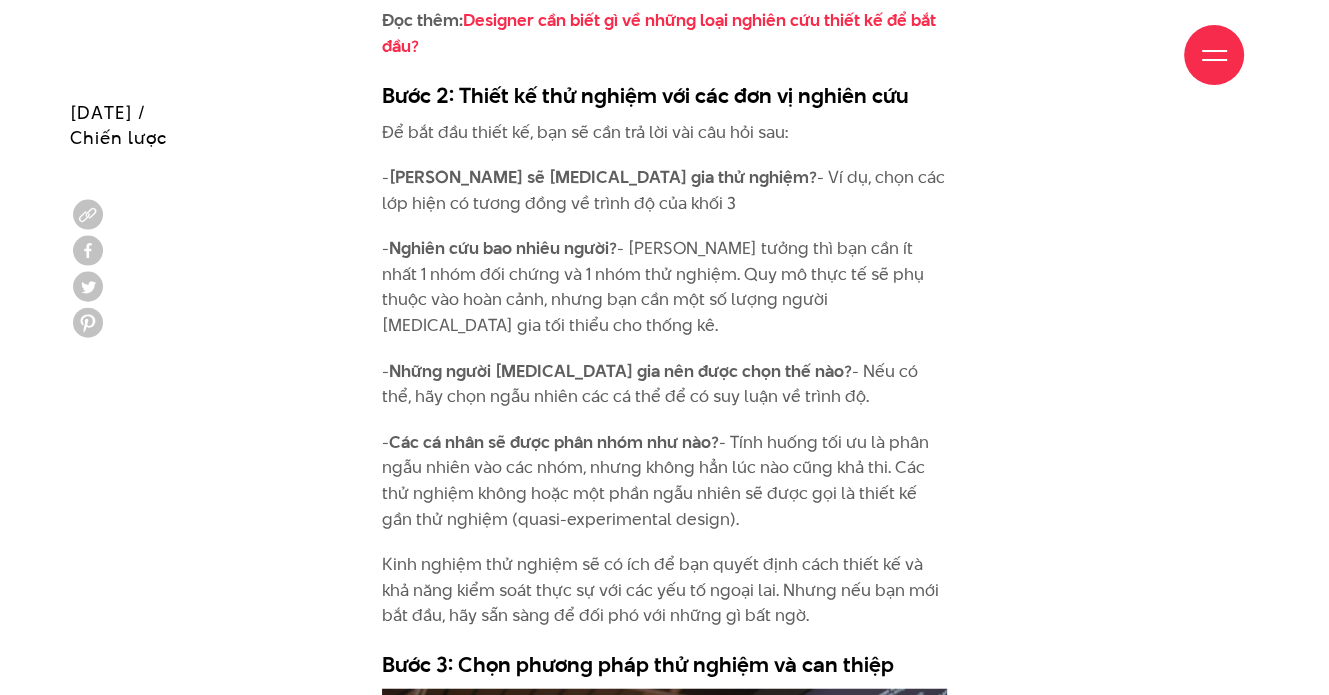 click on "-  Những người [MEDICAL_DATA] gia nên được chọn thế nào?  - Nếu có thể, hãy chọn ngẫu nhiên các cá thể để có suy luận về trình độ." at bounding box center (664, 384) 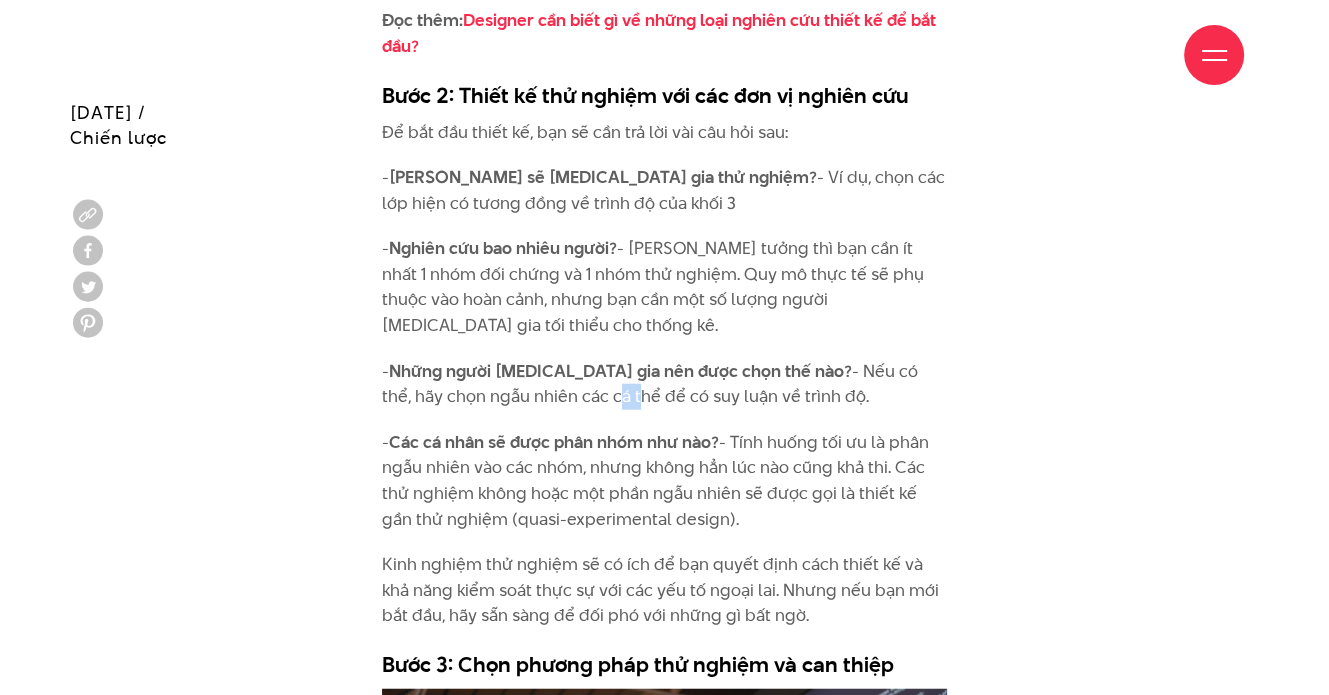 click on "-  Những người [MEDICAL_DATA] gia nên được chọn thế nào?  - Nếu có thể, hãy chọn ngẫu nhiên các cá thể để có suy luận về trình độ." at bounding box center (664, 384) 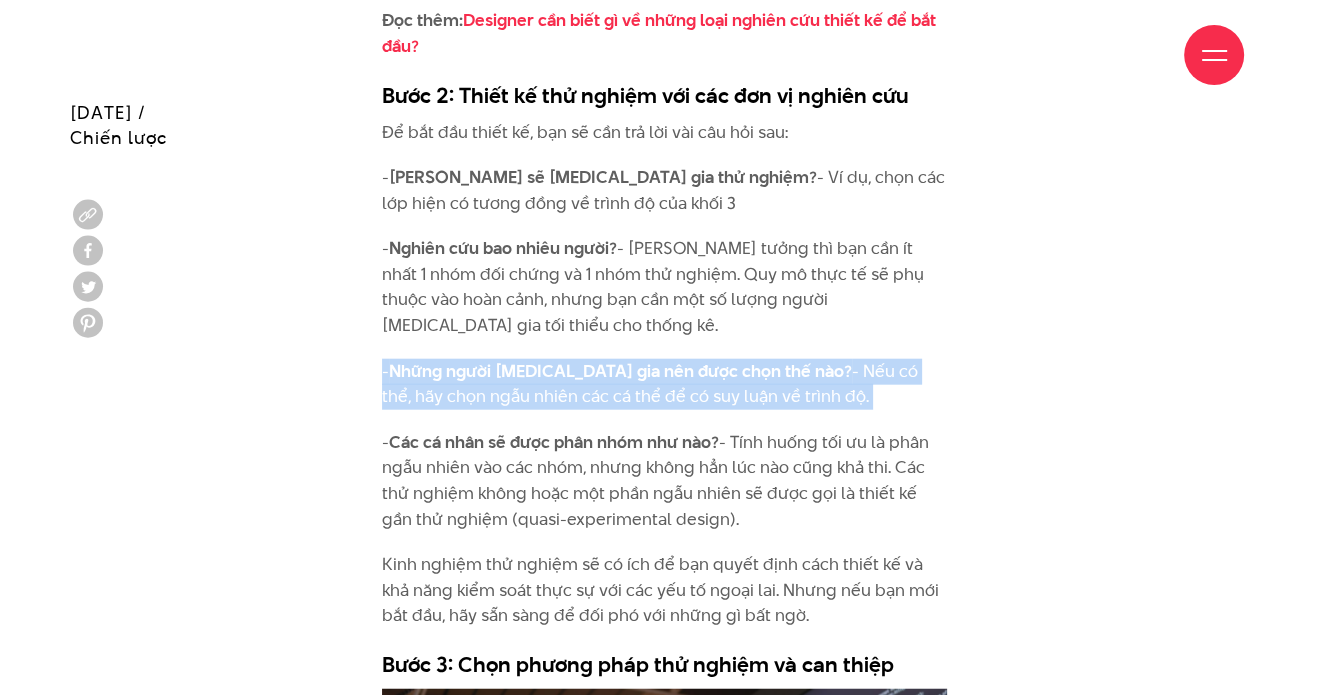 click on "-  Những người [MEDICAL_DATA] gia nên được chọn thế nào?  - Nếu có thể, hãy chọn ngẫu nhiên các cá thể để có suy luận về trình độ." at bounding box center (664, 384) 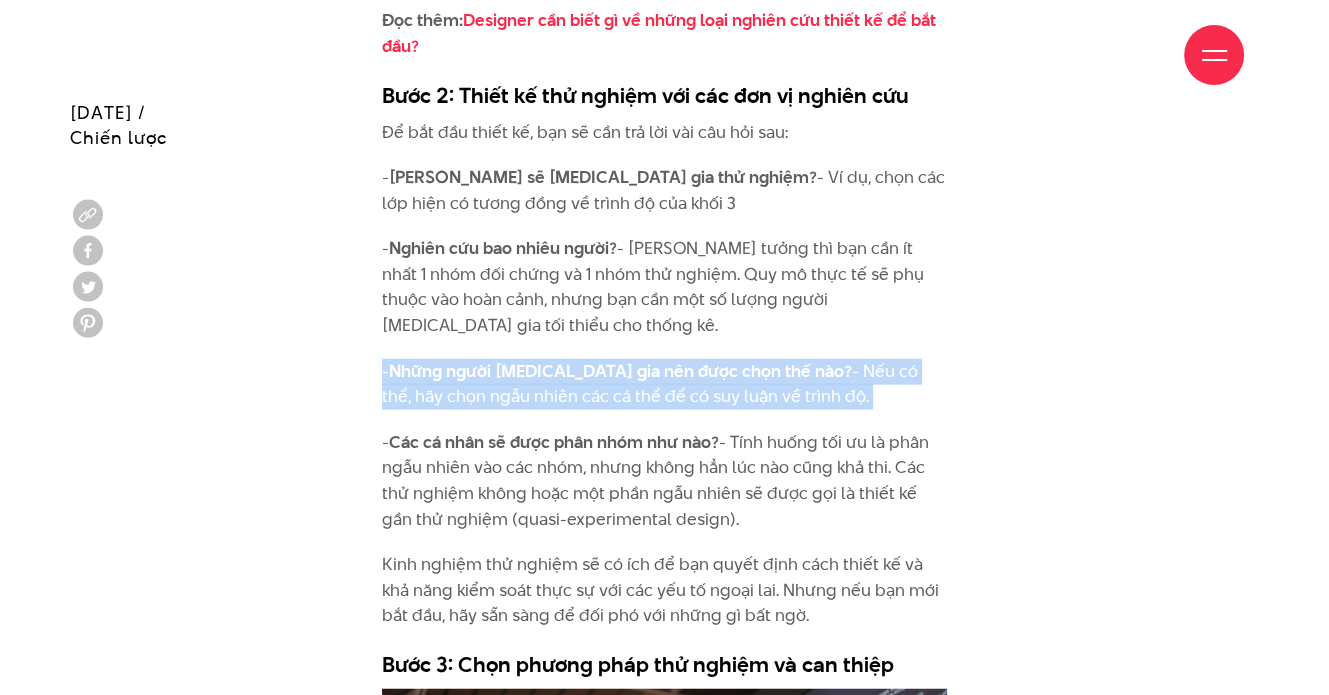 drag, startPoint x: 1234, startPoint y: 199, endPoint x: 1220, endPoint y: 199, distance: 14 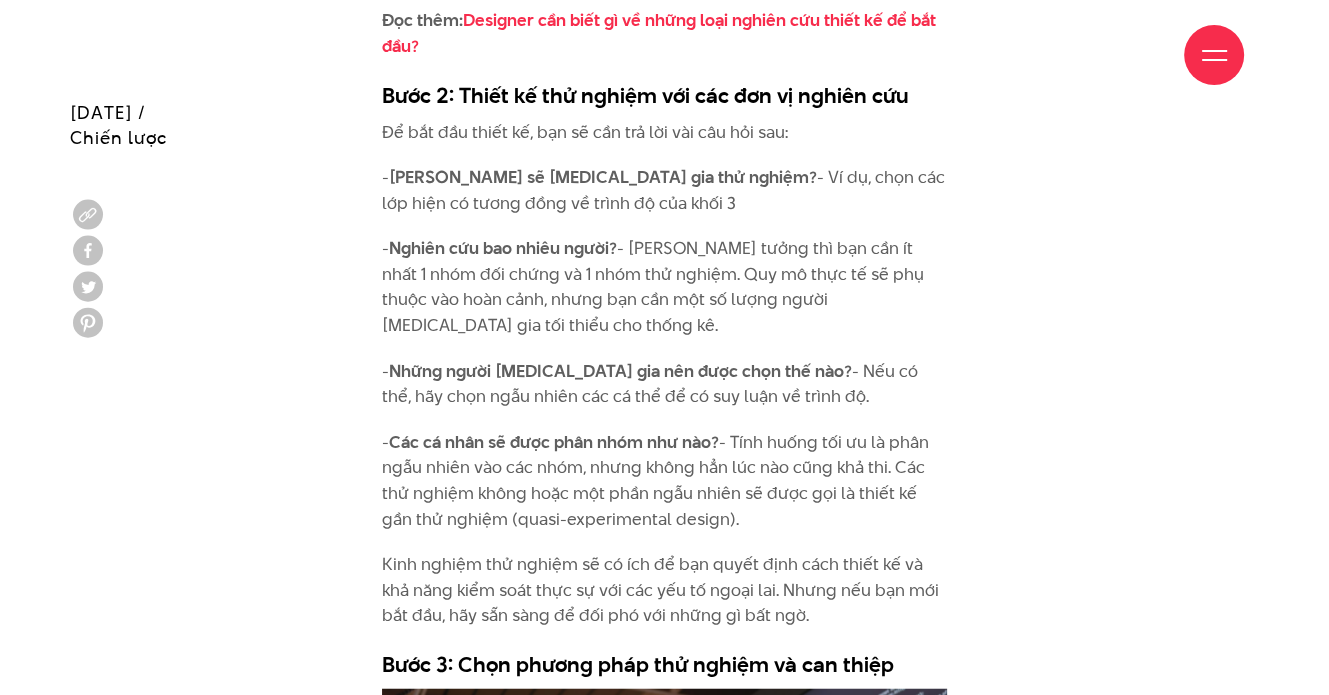 click on "Giới thiệu
Dự án
Dịch vụ
Góc nhìn
Liên hệ" at bounding box center [664, 55] 